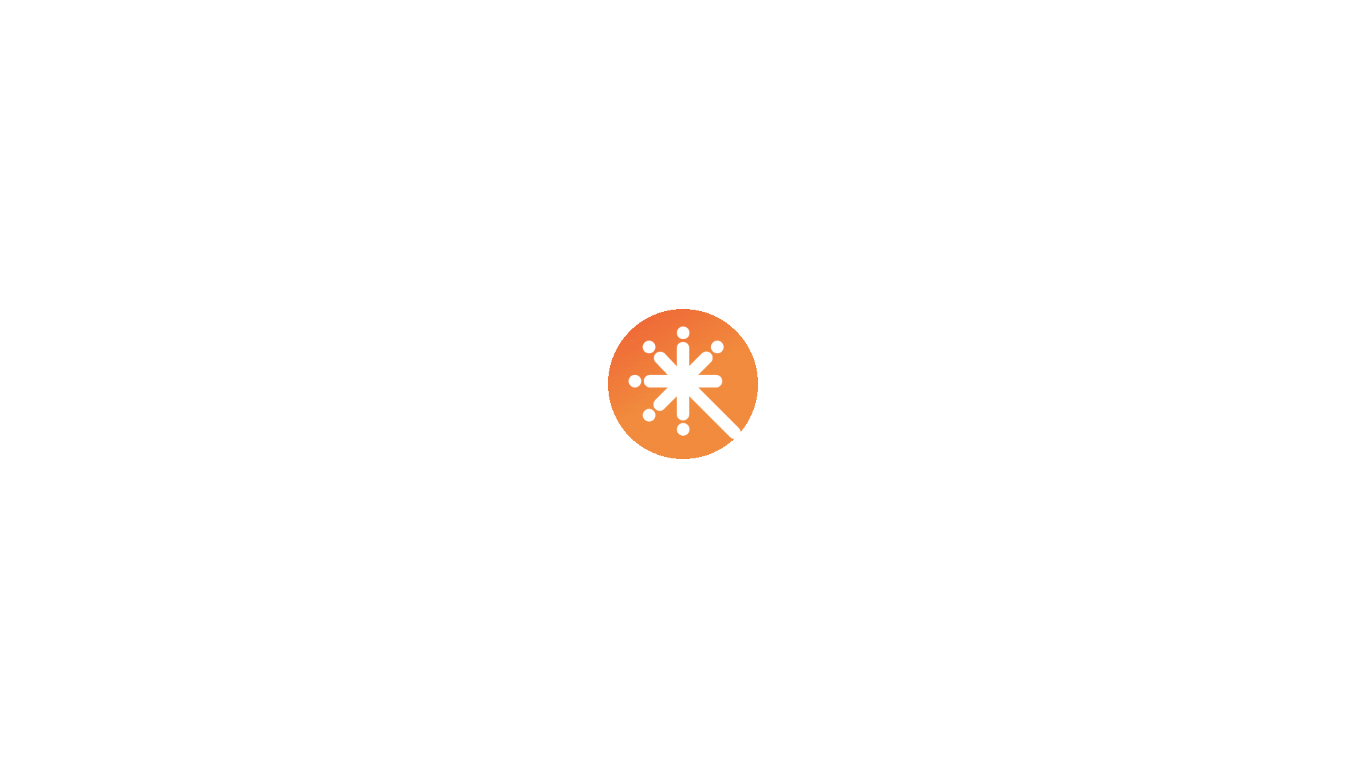 scroll, scrollTop: 0, scrollLeft: 0, axis: both 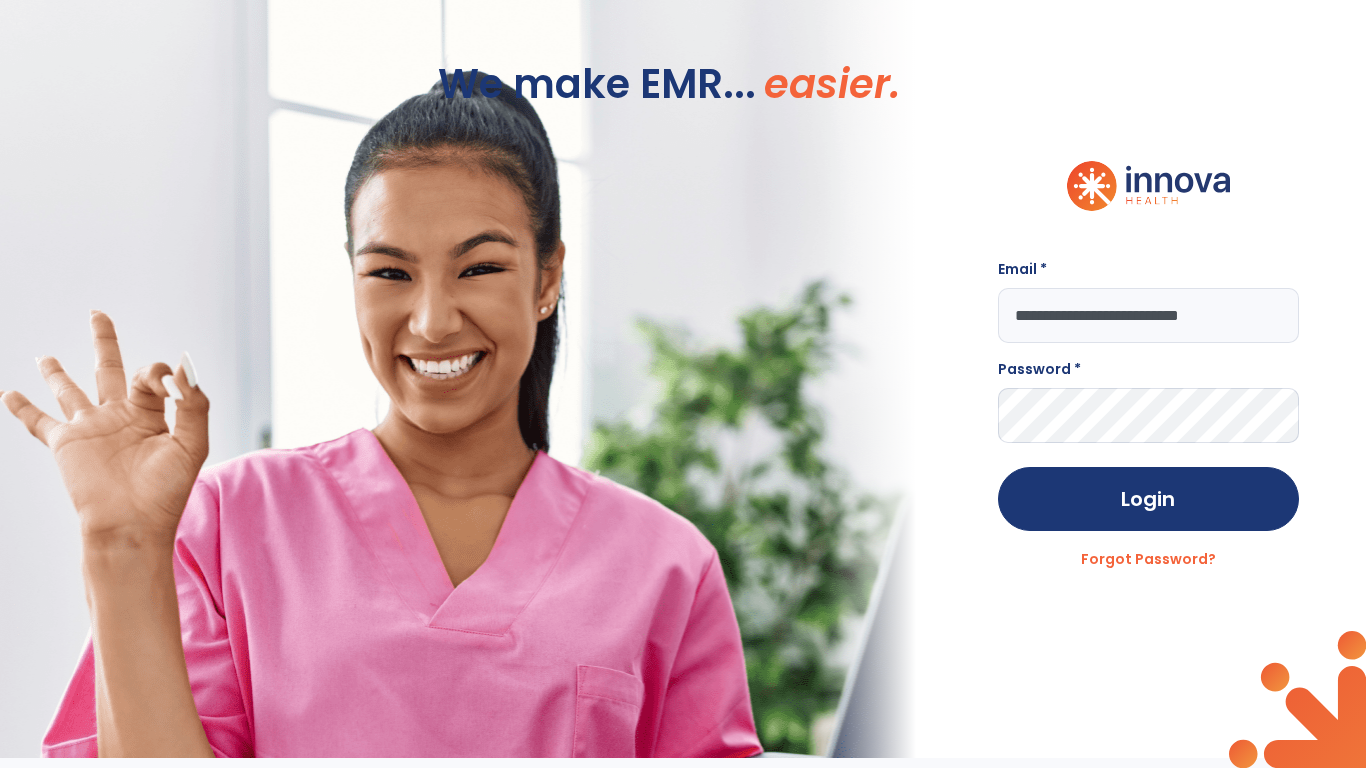 type on "**********" 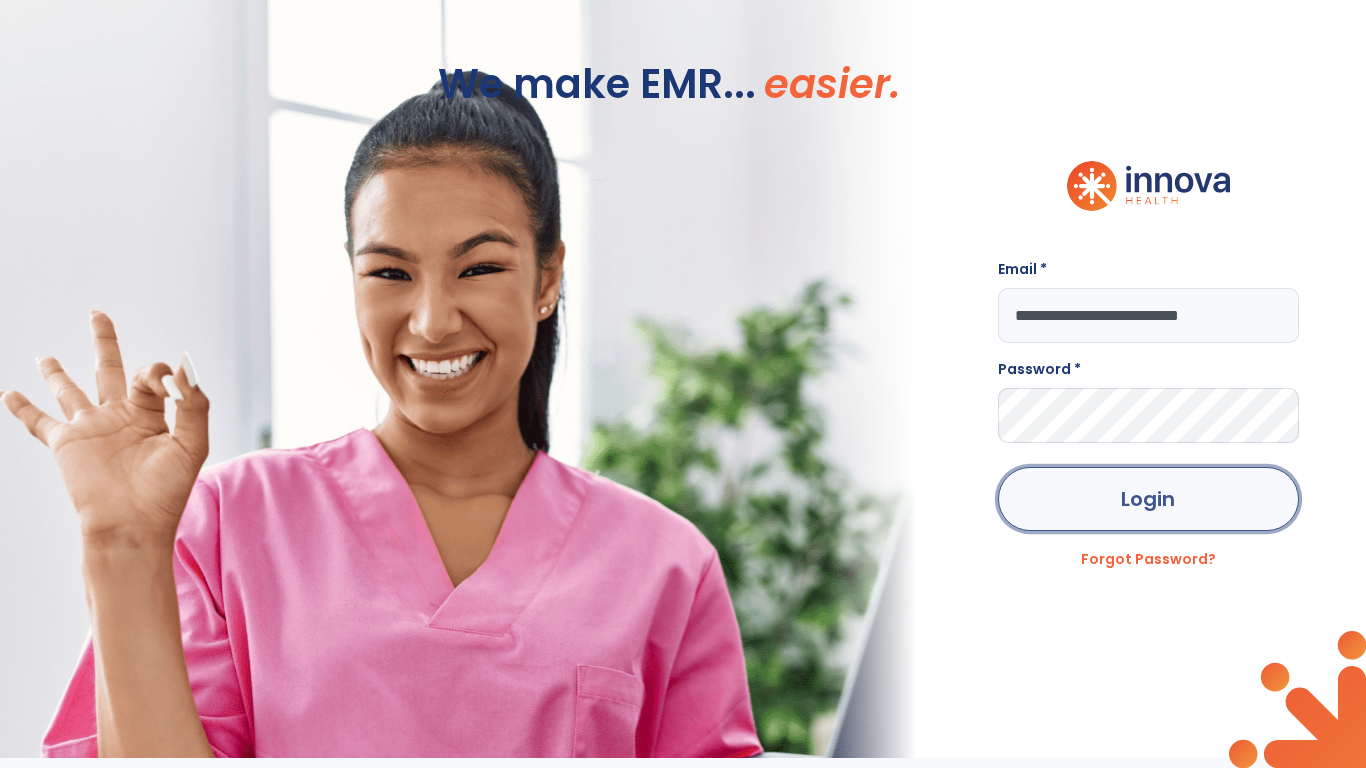 click on "Login" 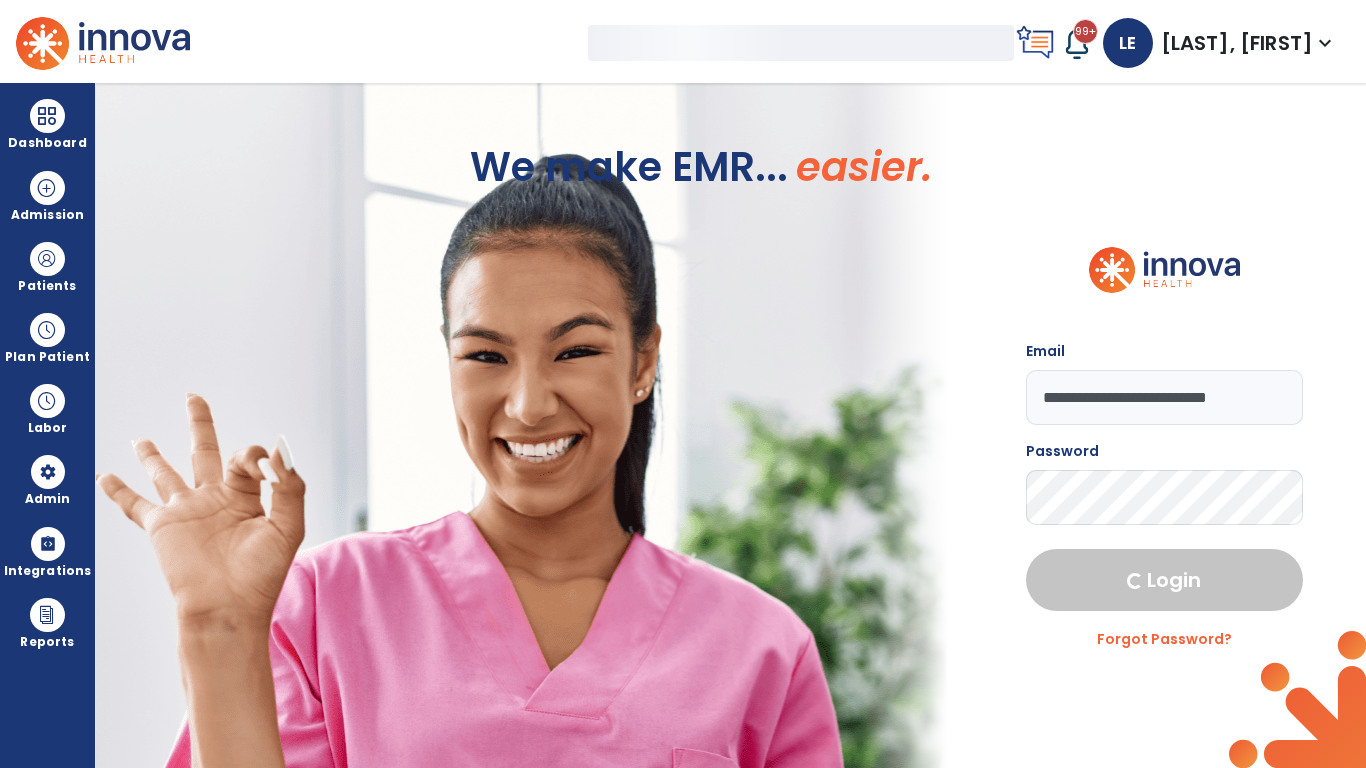 select on "***" 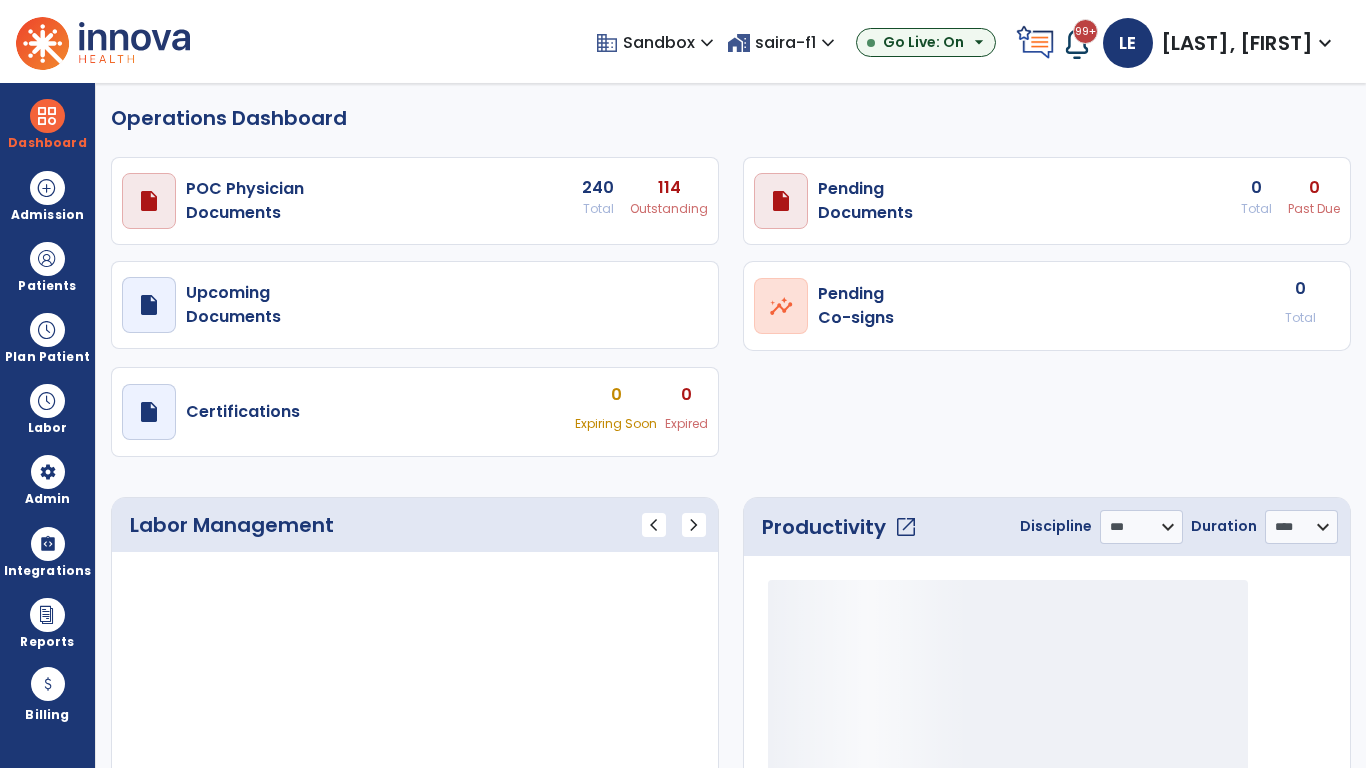 select on "***" 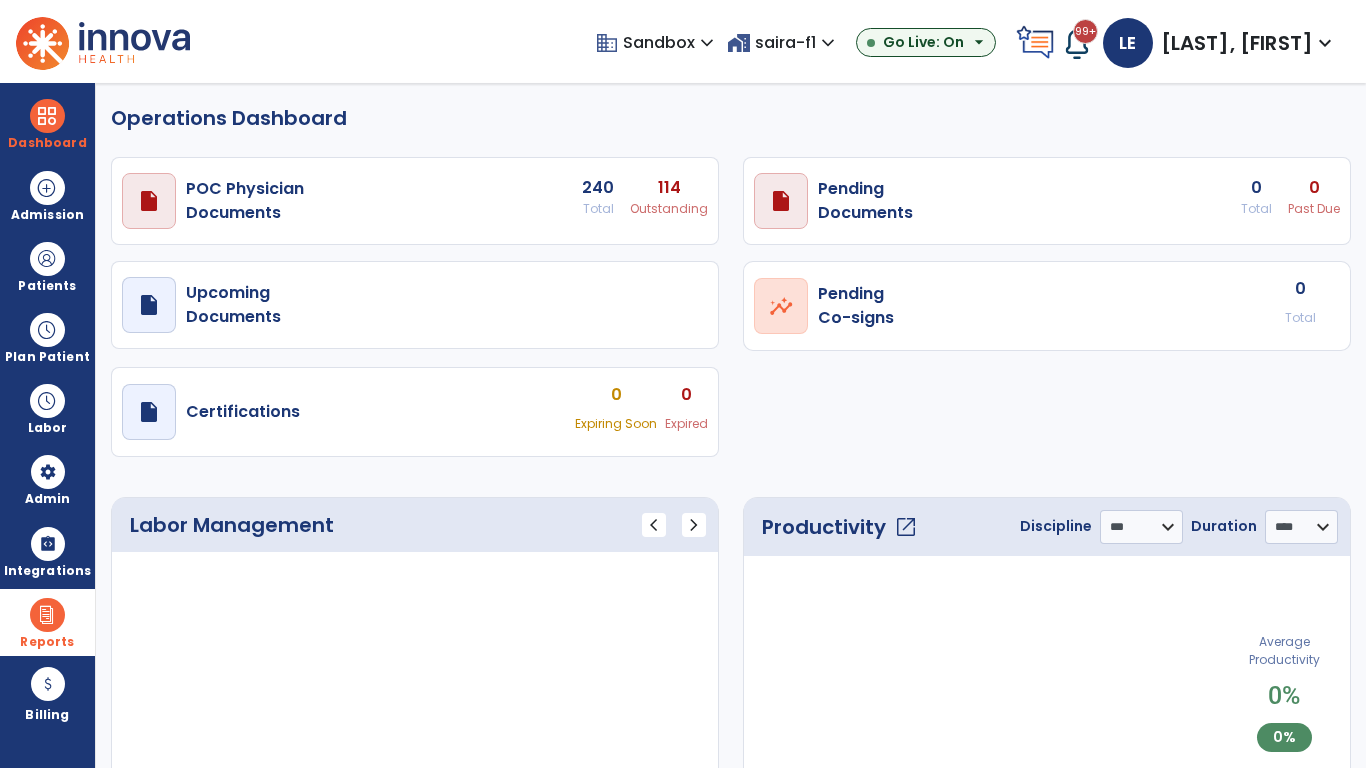 click at bounding box center (47, 615) 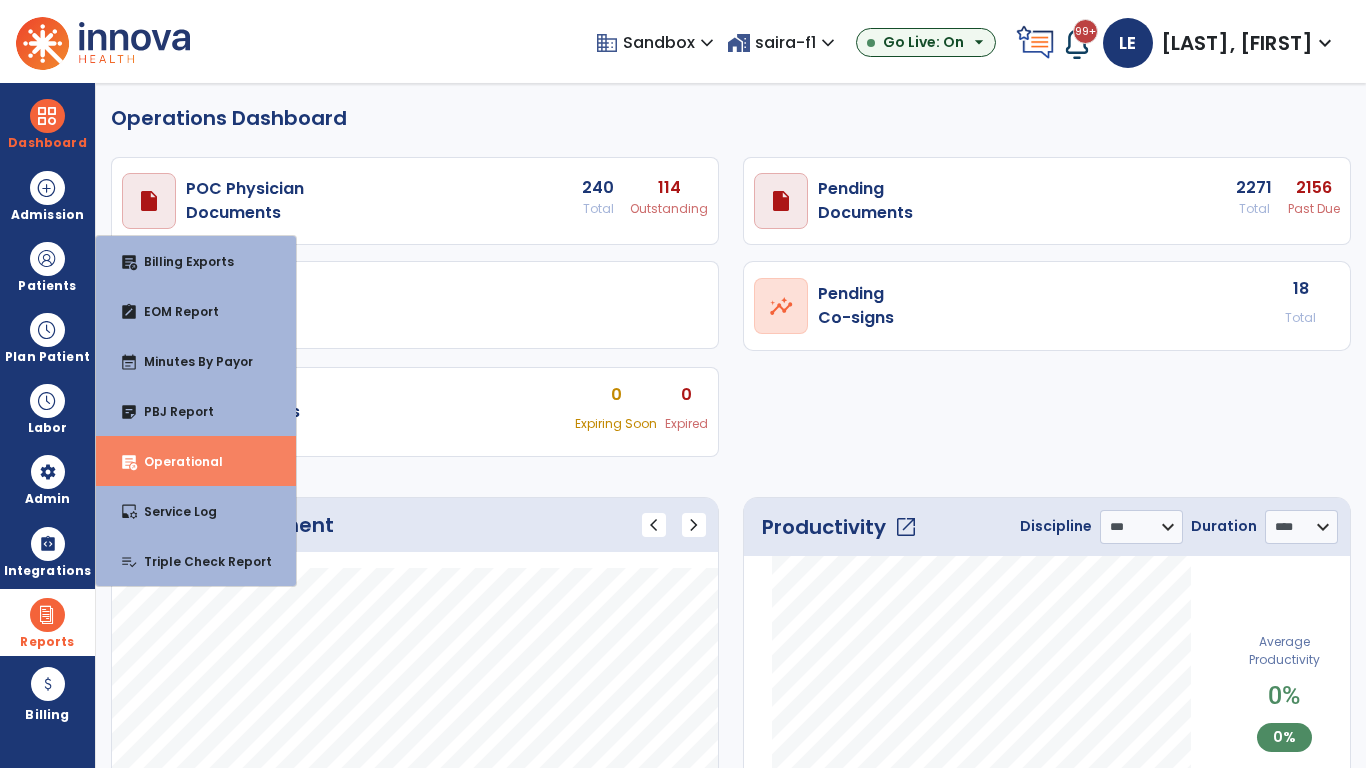 click on "Operational" at bounding box center (175, 461) 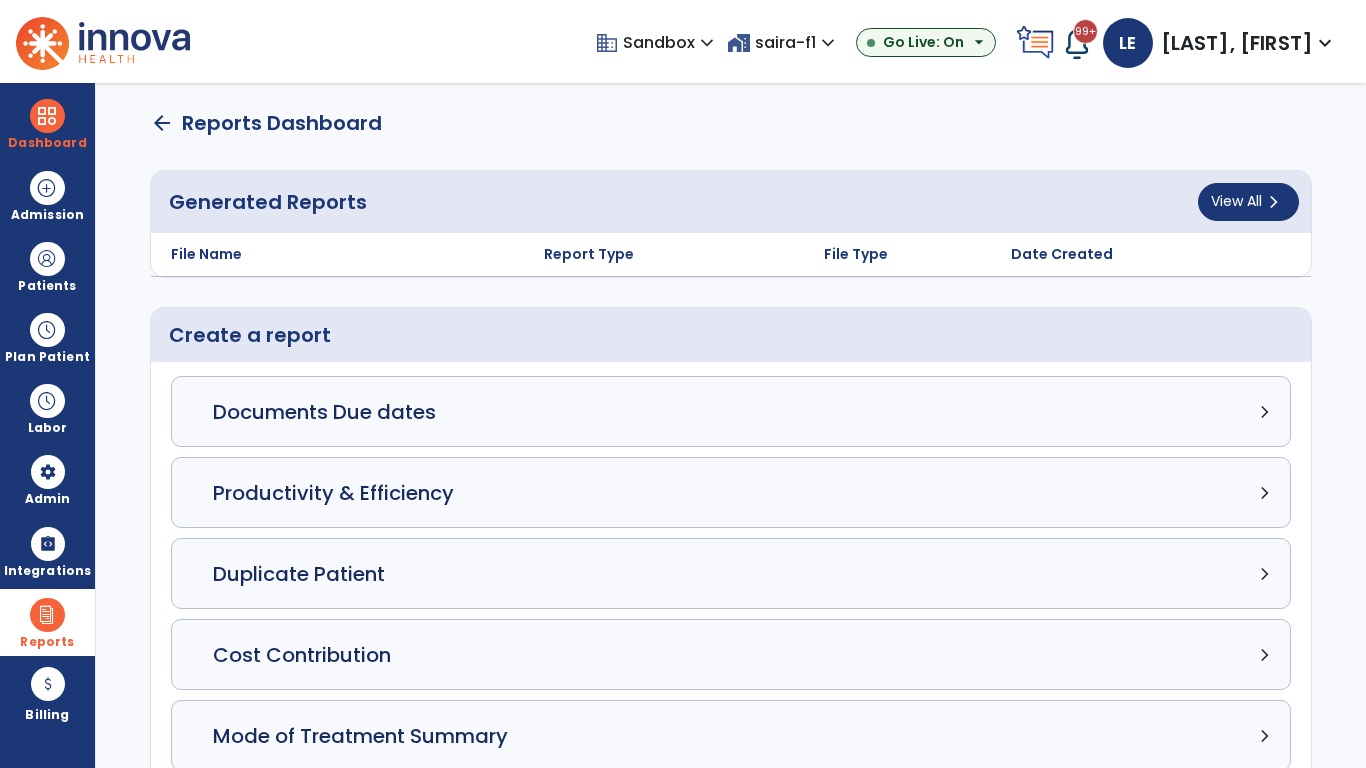 click on "Census Detail chevron_right" 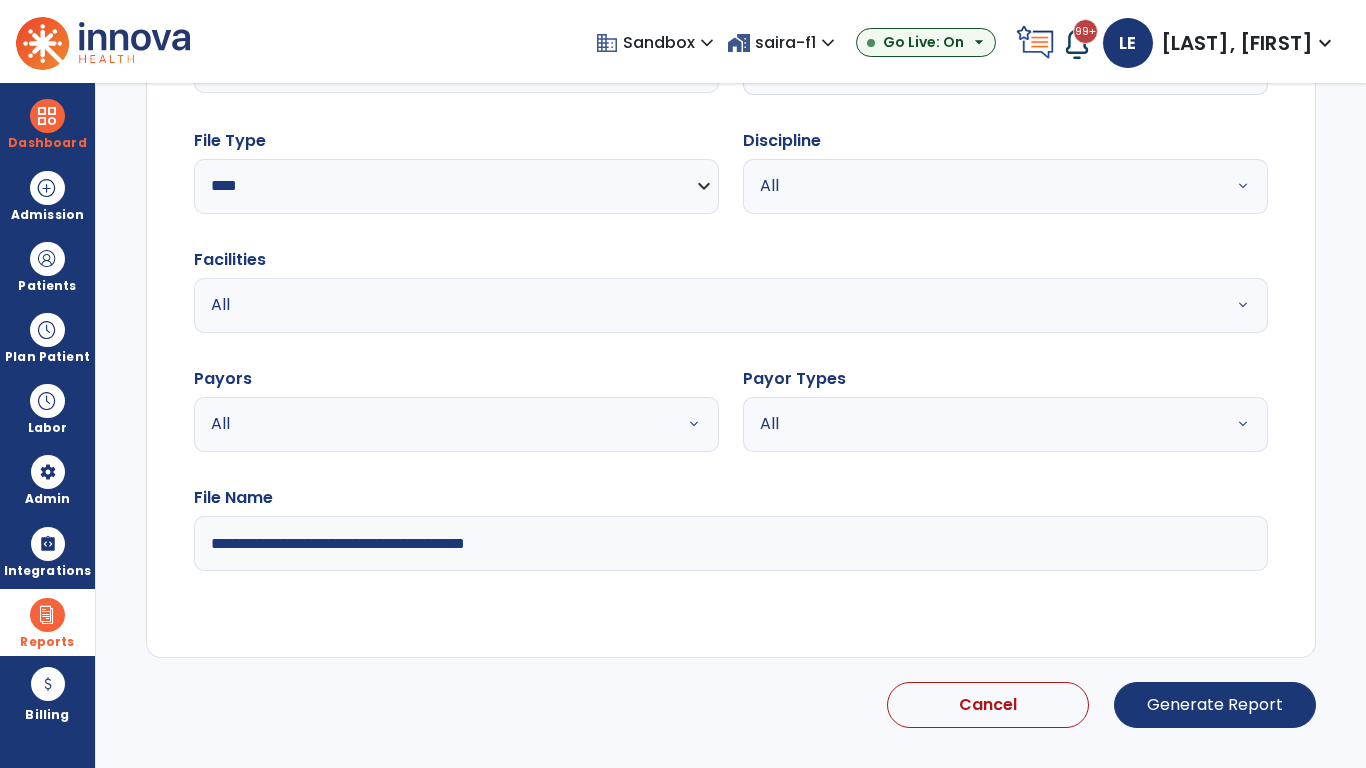 select on "*****" 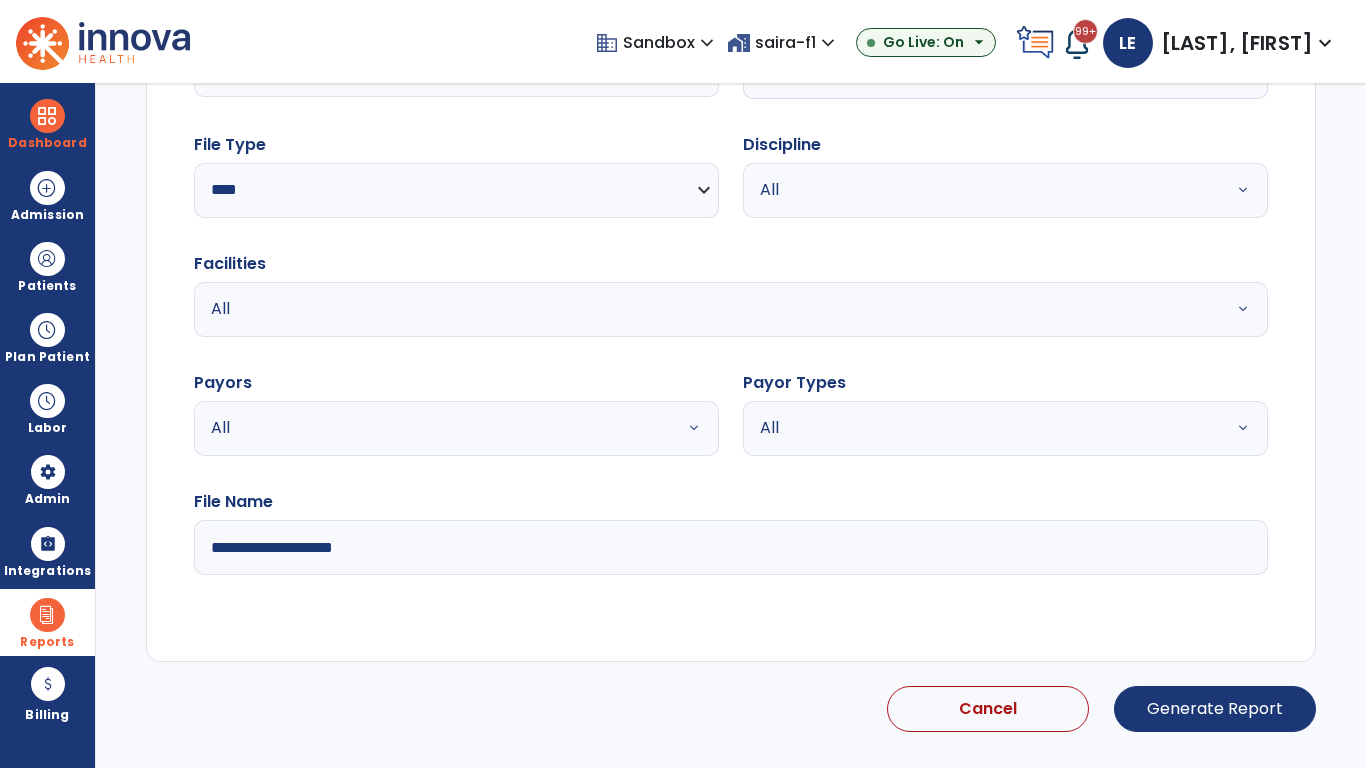 select on "*" 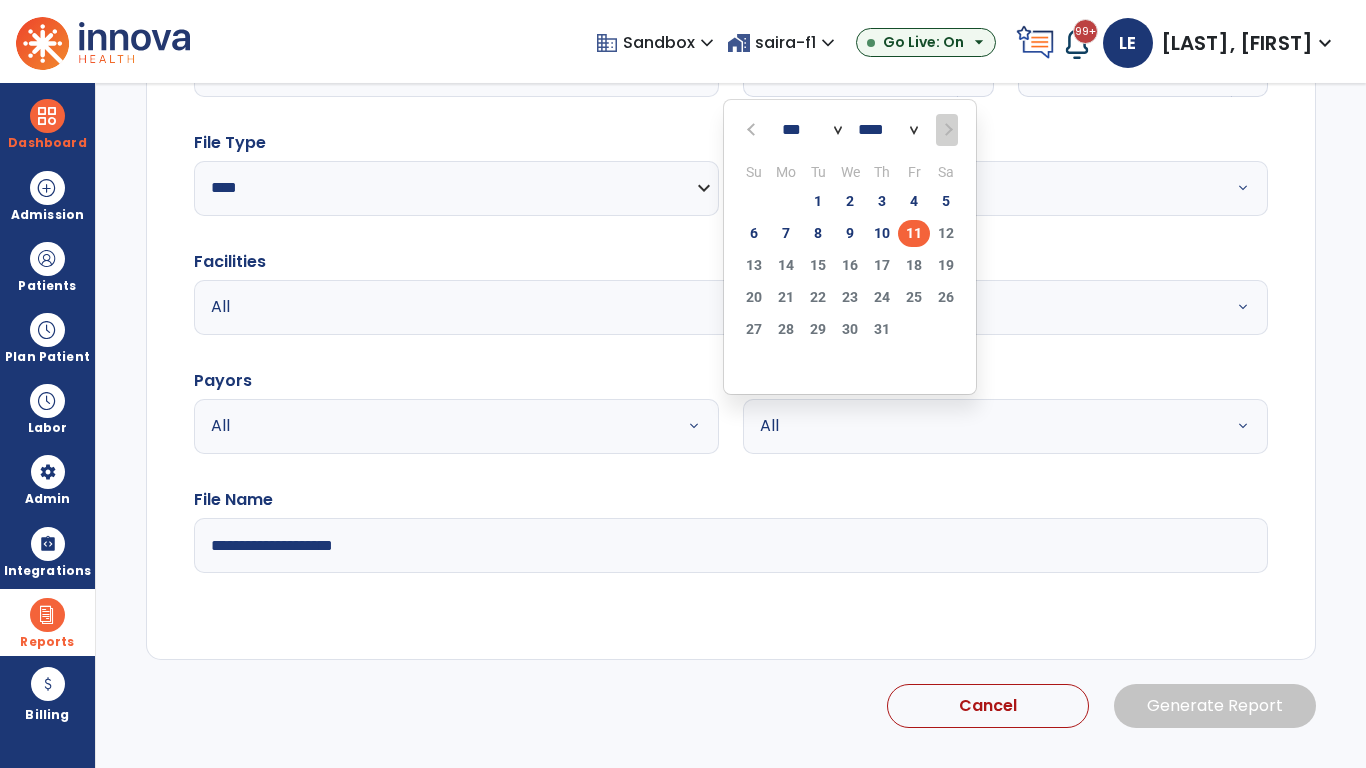 scroll, scrollTop: 192, scrollLeft: 0, axis: vertical 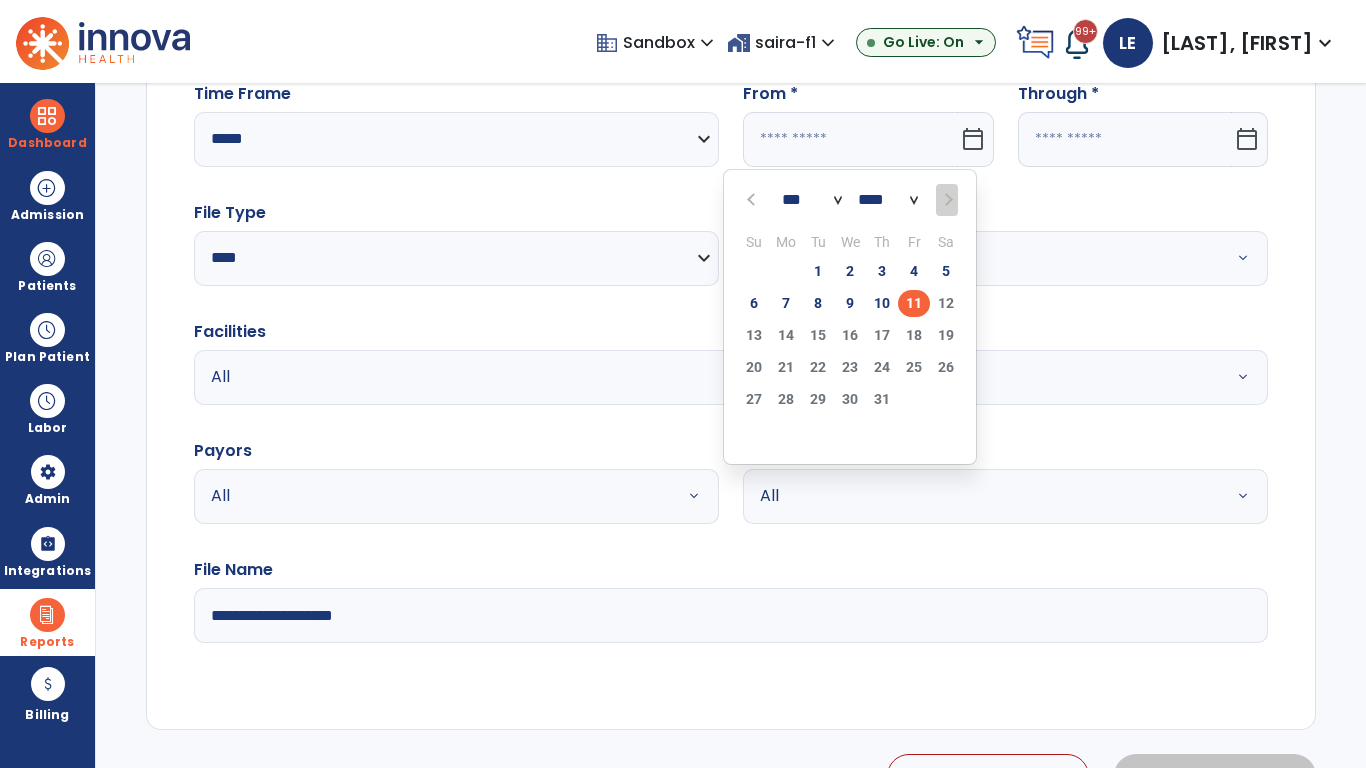 select on "****" 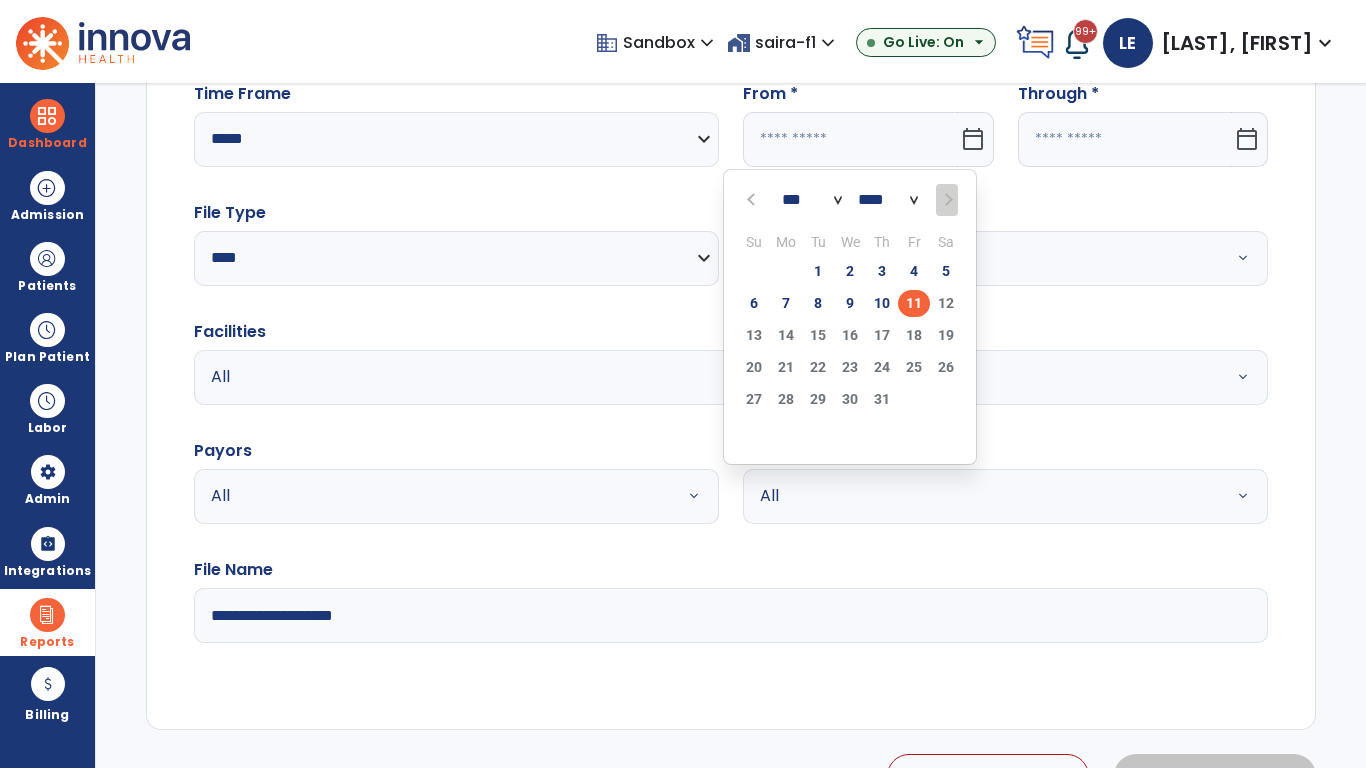 select on "**" 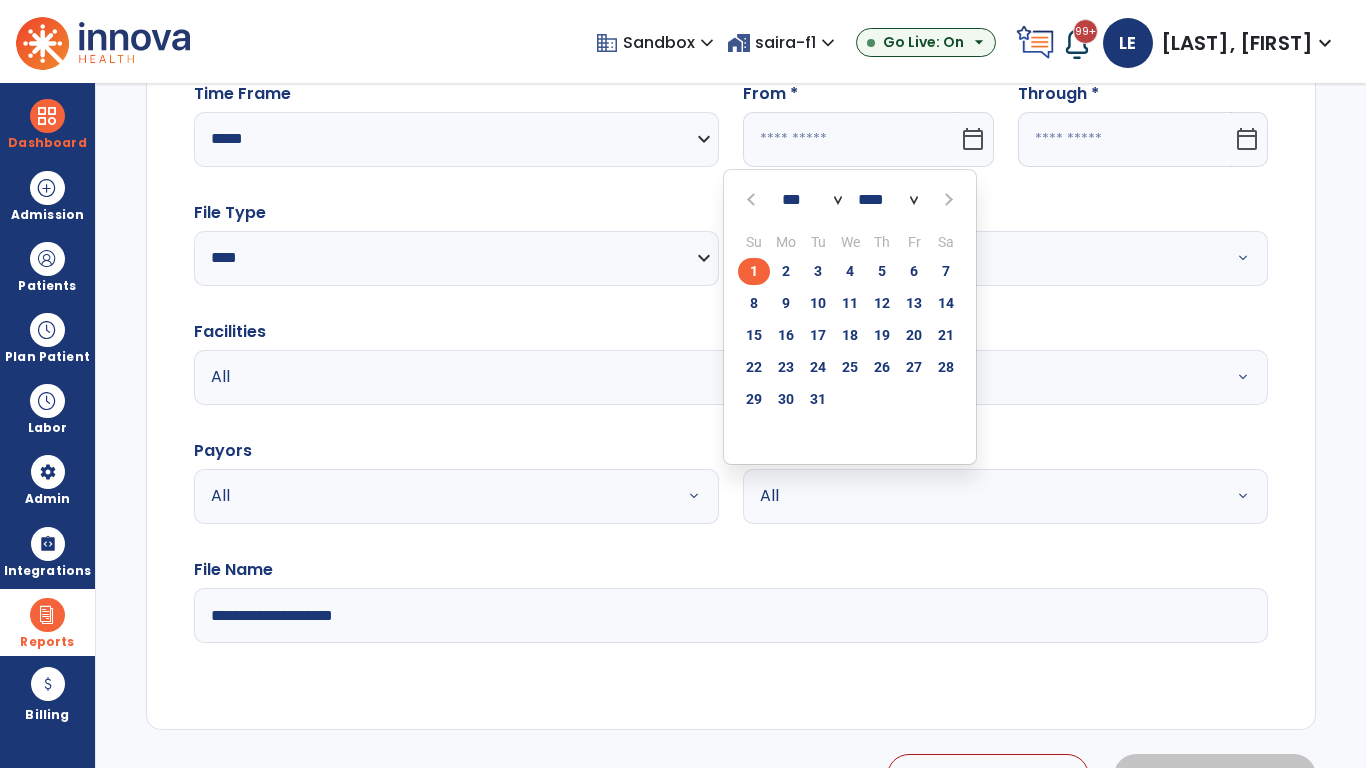 click on "1" 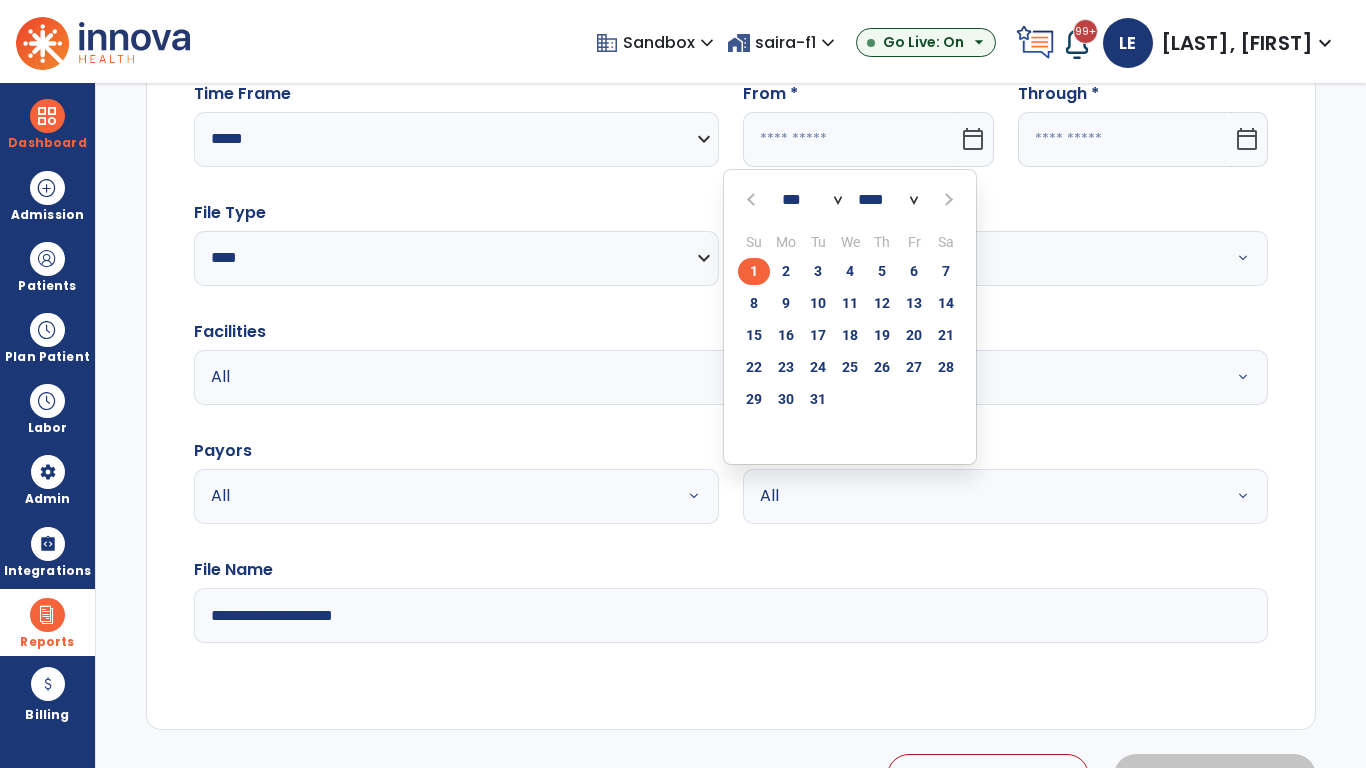 type on "**********" 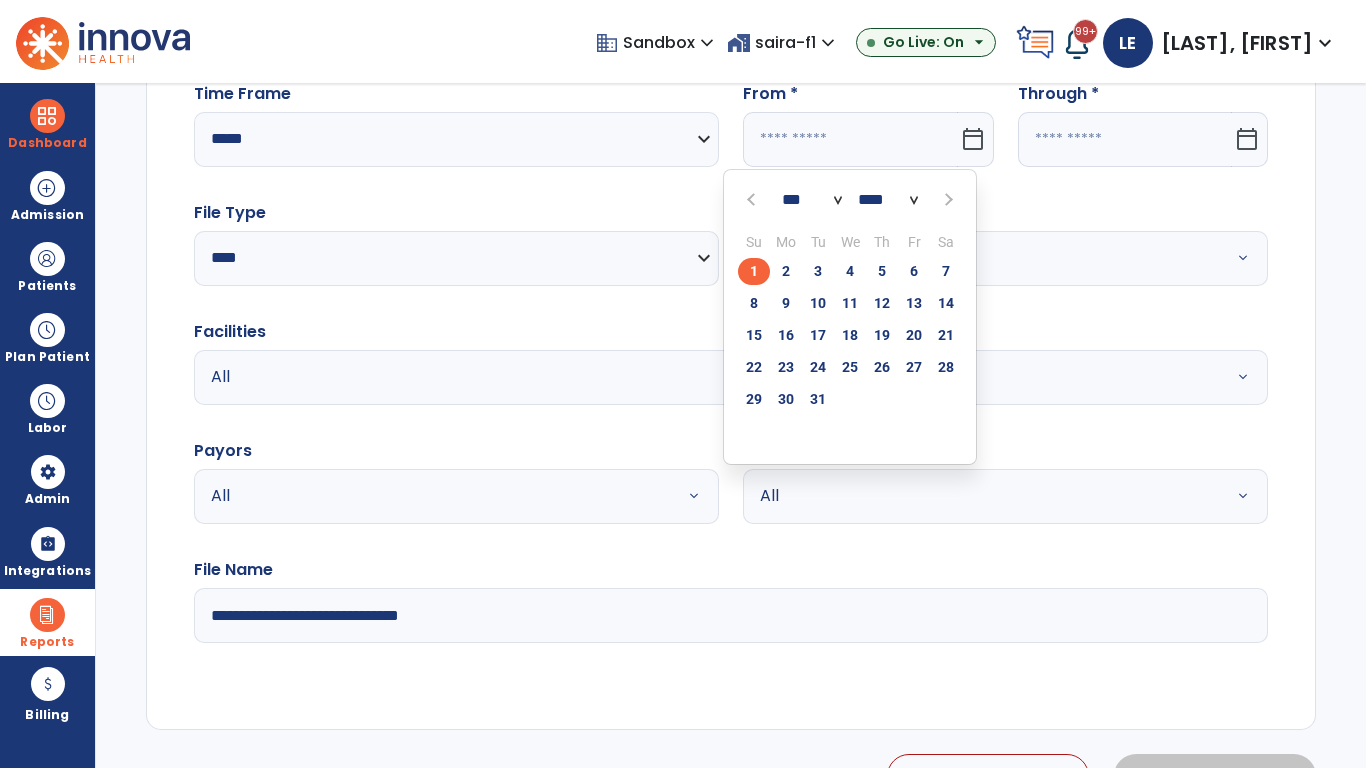 type on "*********" 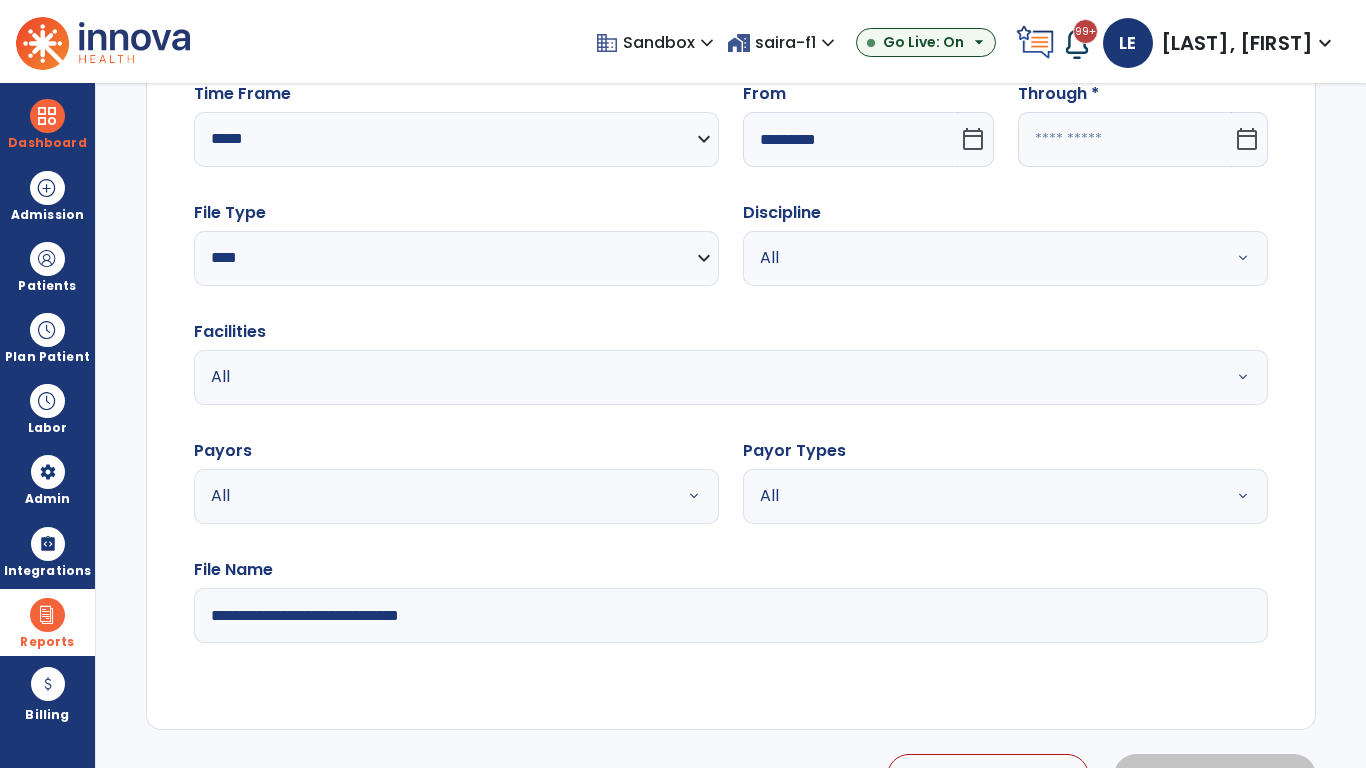 click 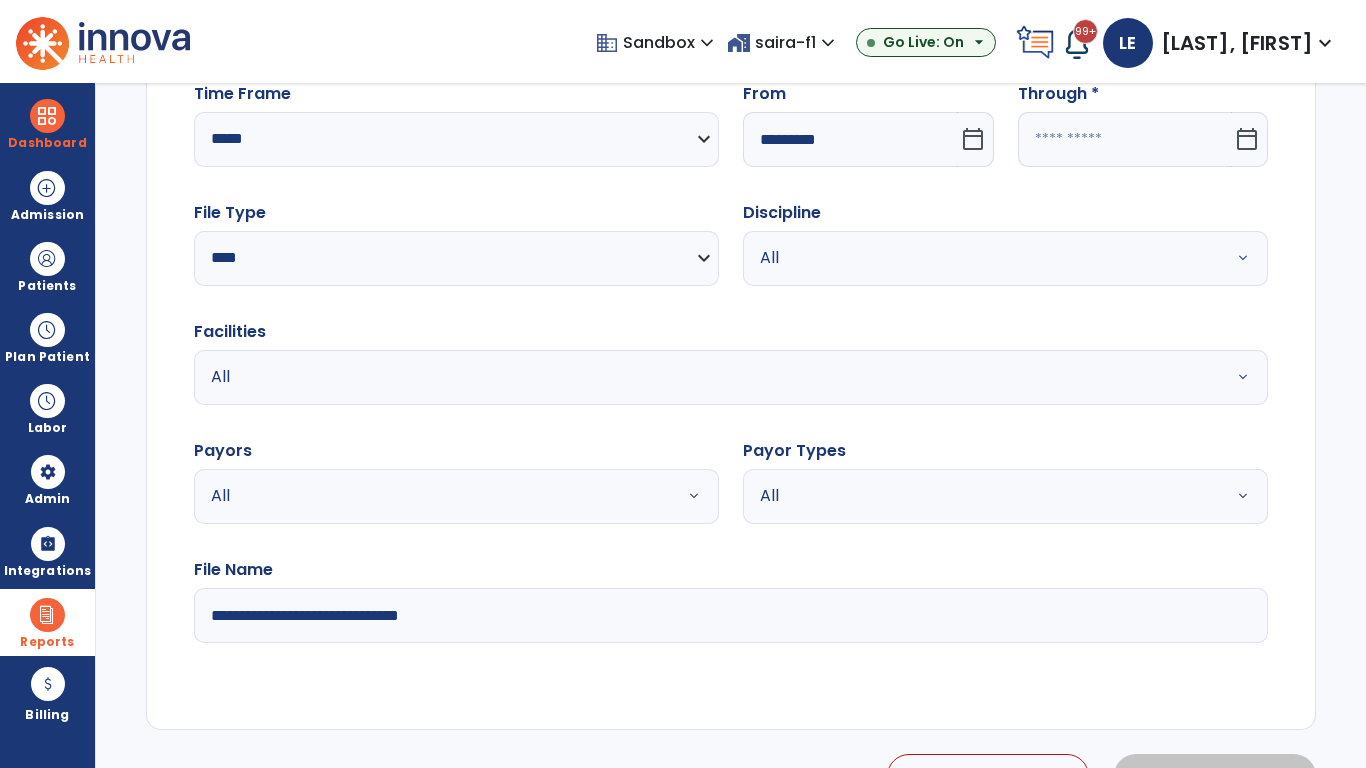 select on "*" 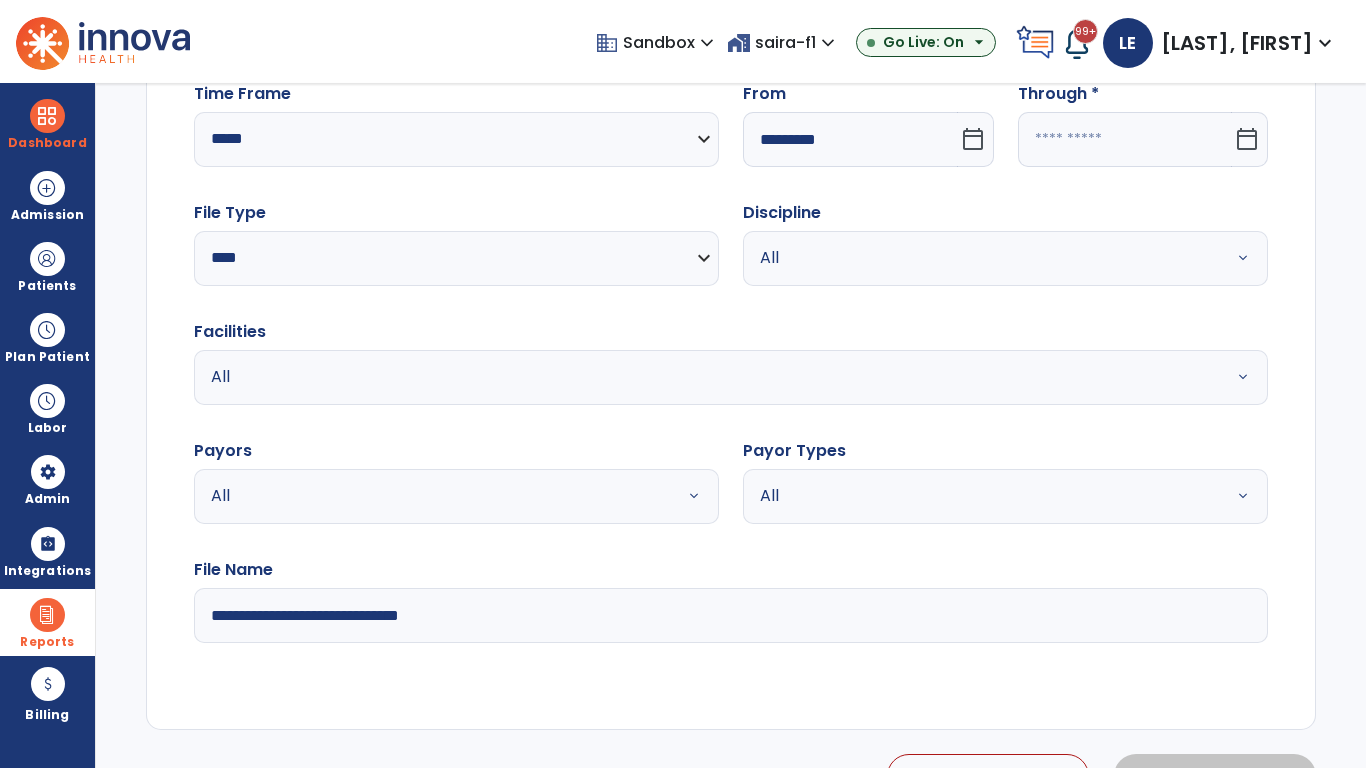 select on "****" 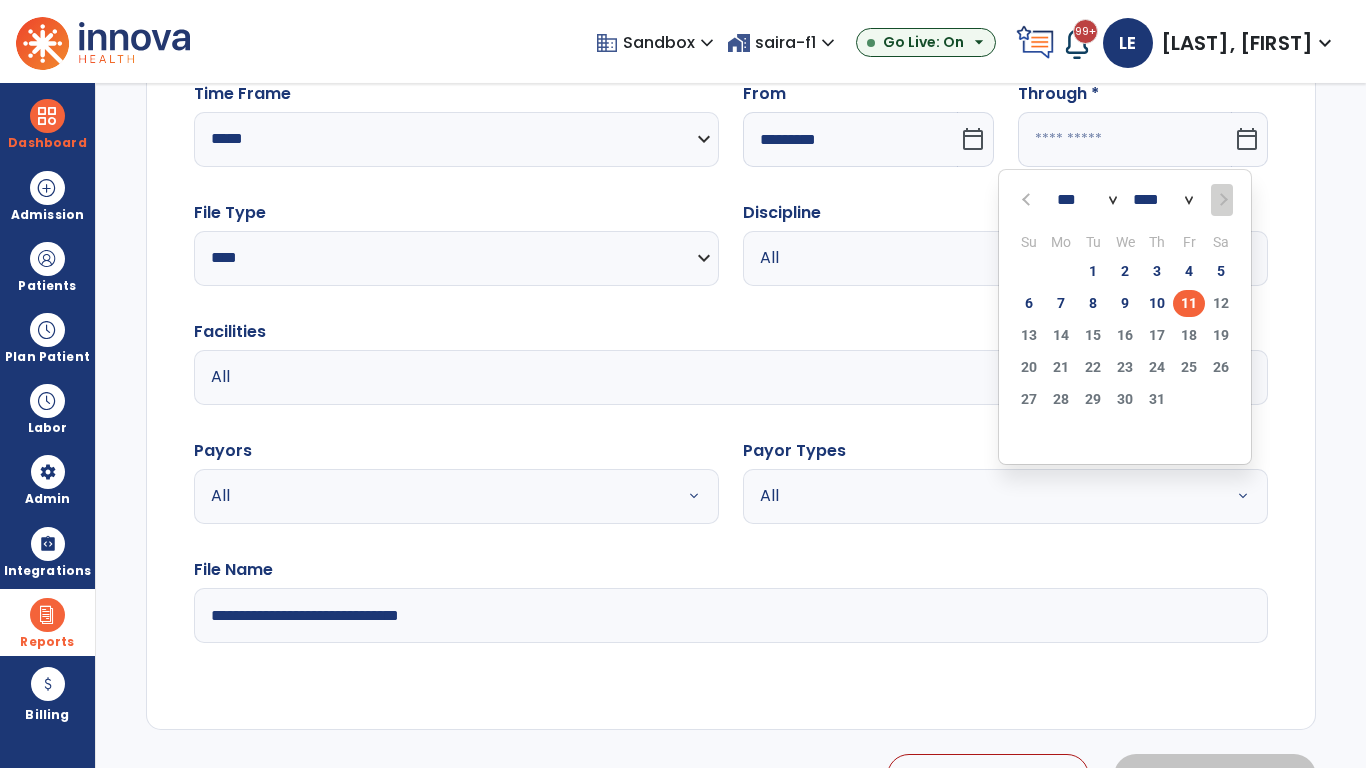select on "*" 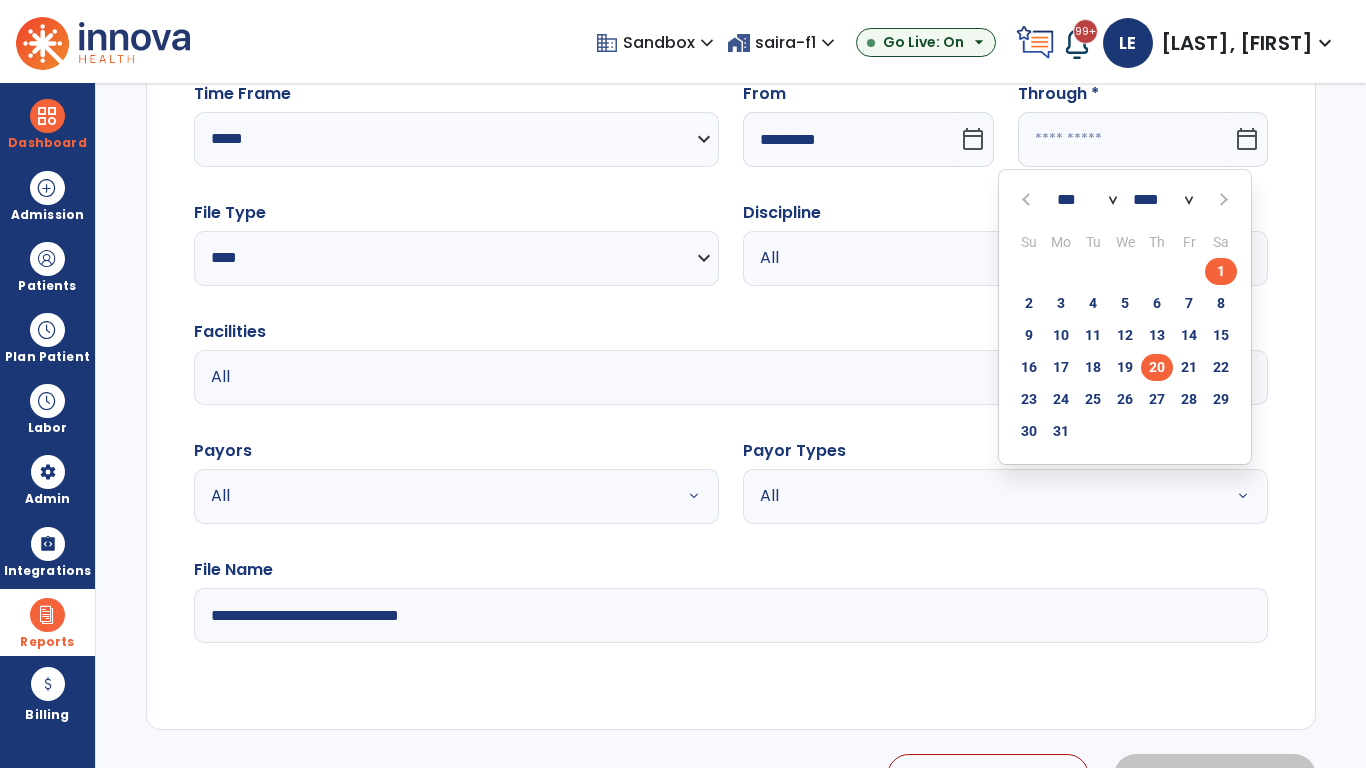click on "20" 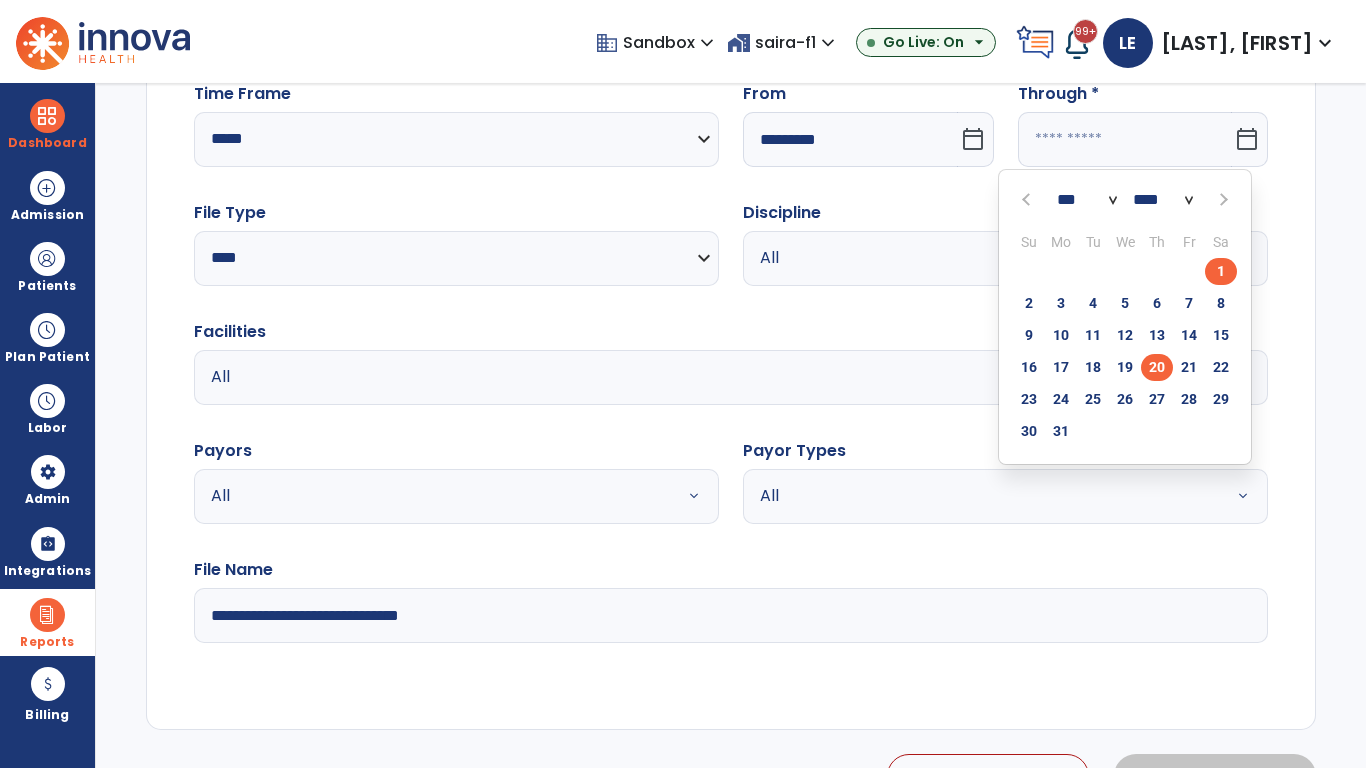 type on "**********" 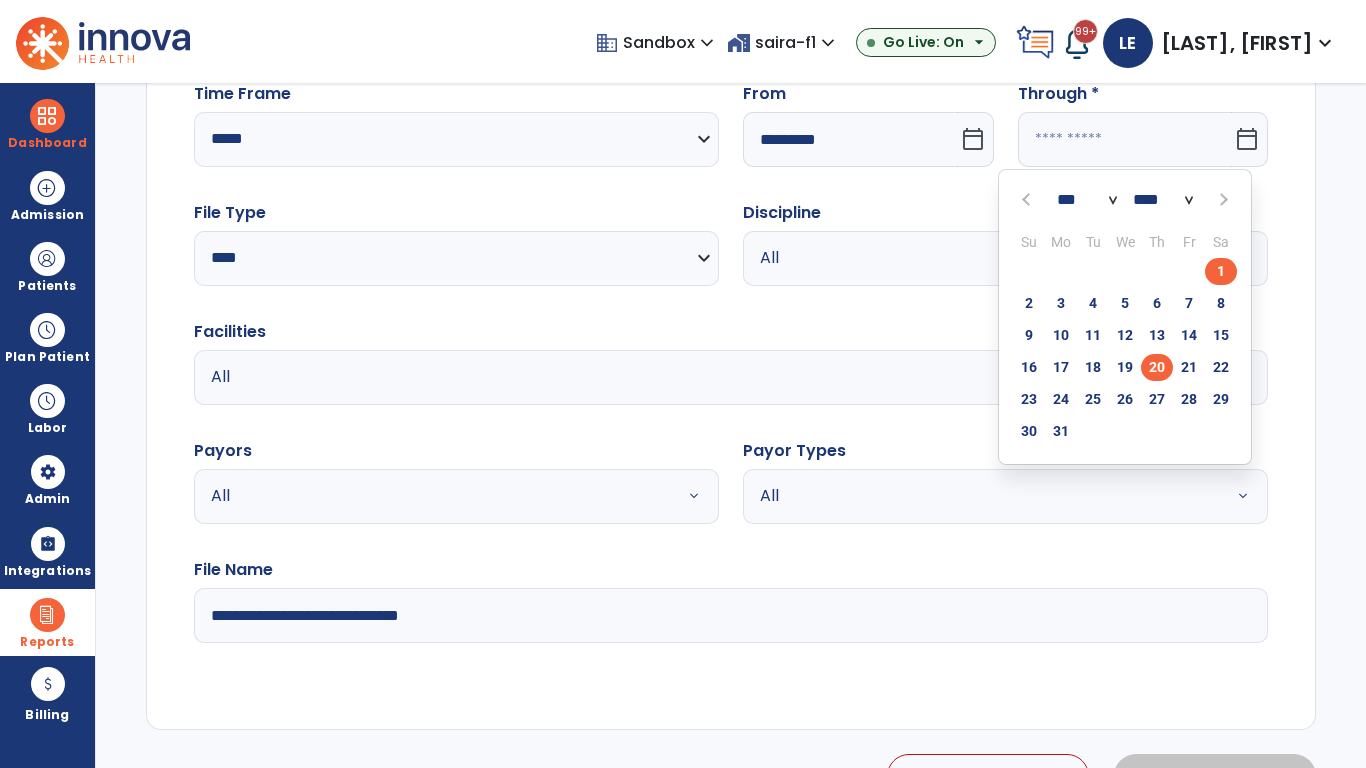 type on "*********" 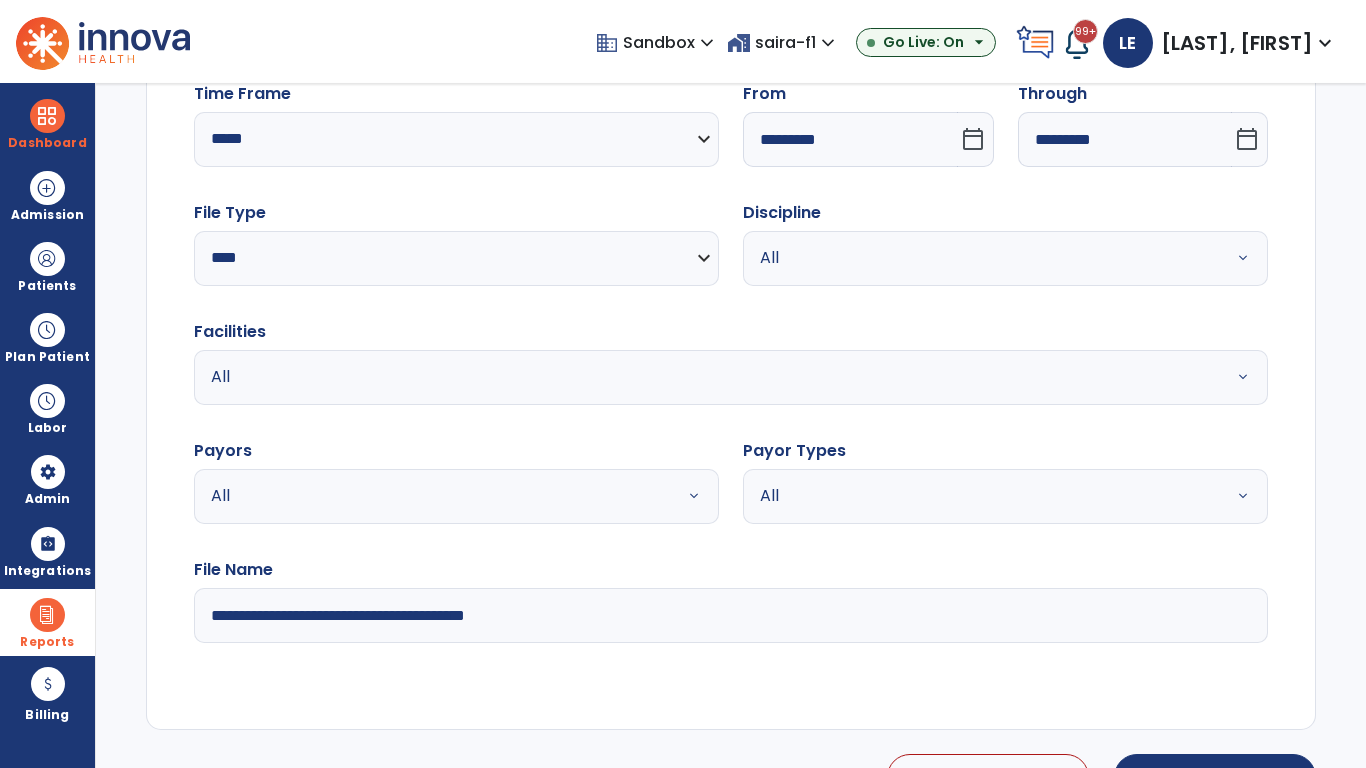 click on "All" at bounding box center (981, 258) 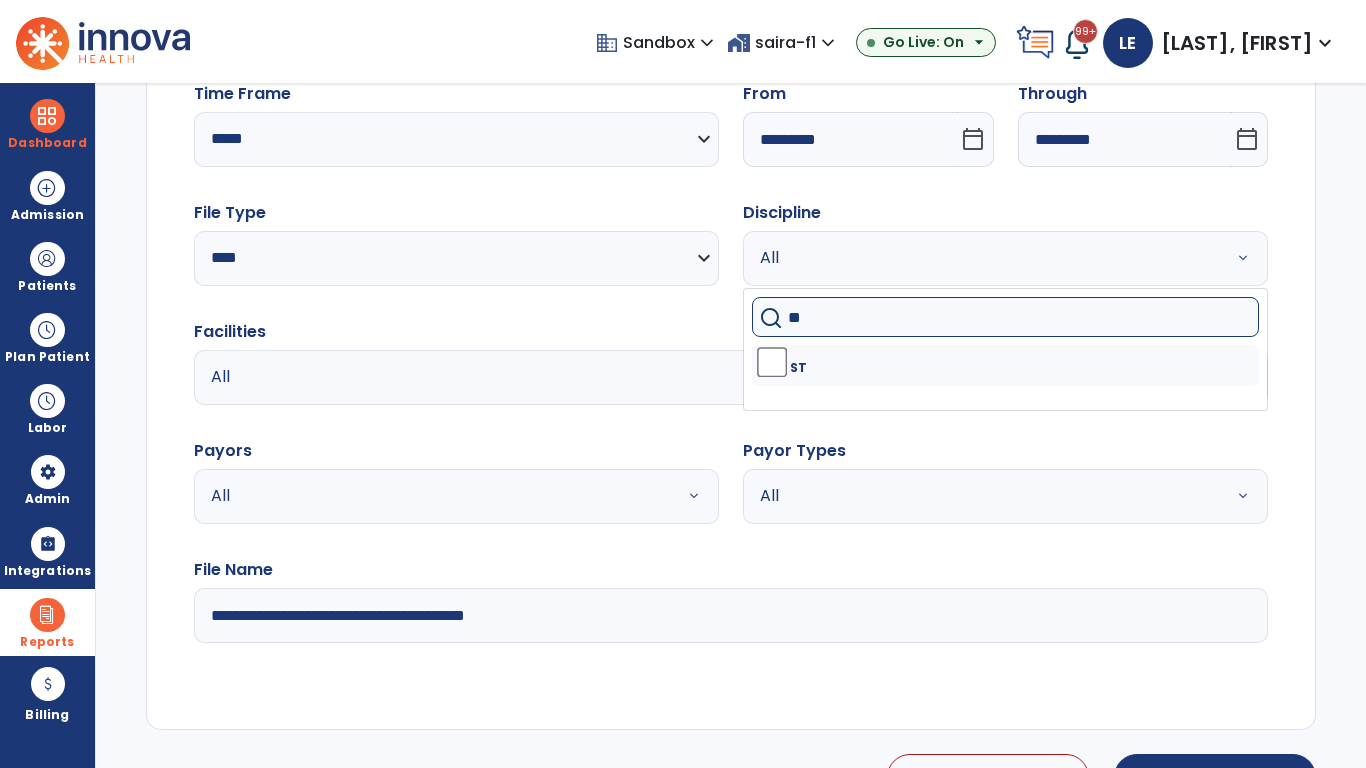 type on "**" 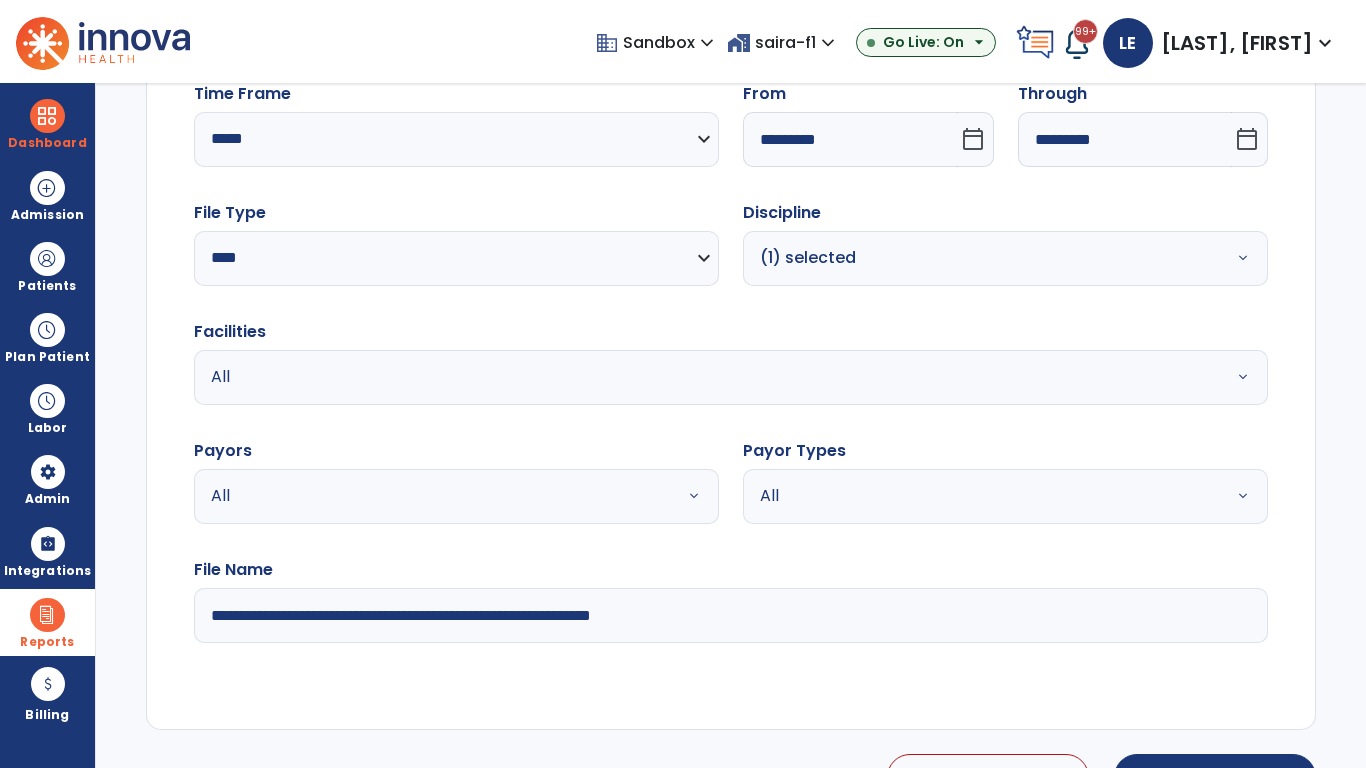 type on "**********" 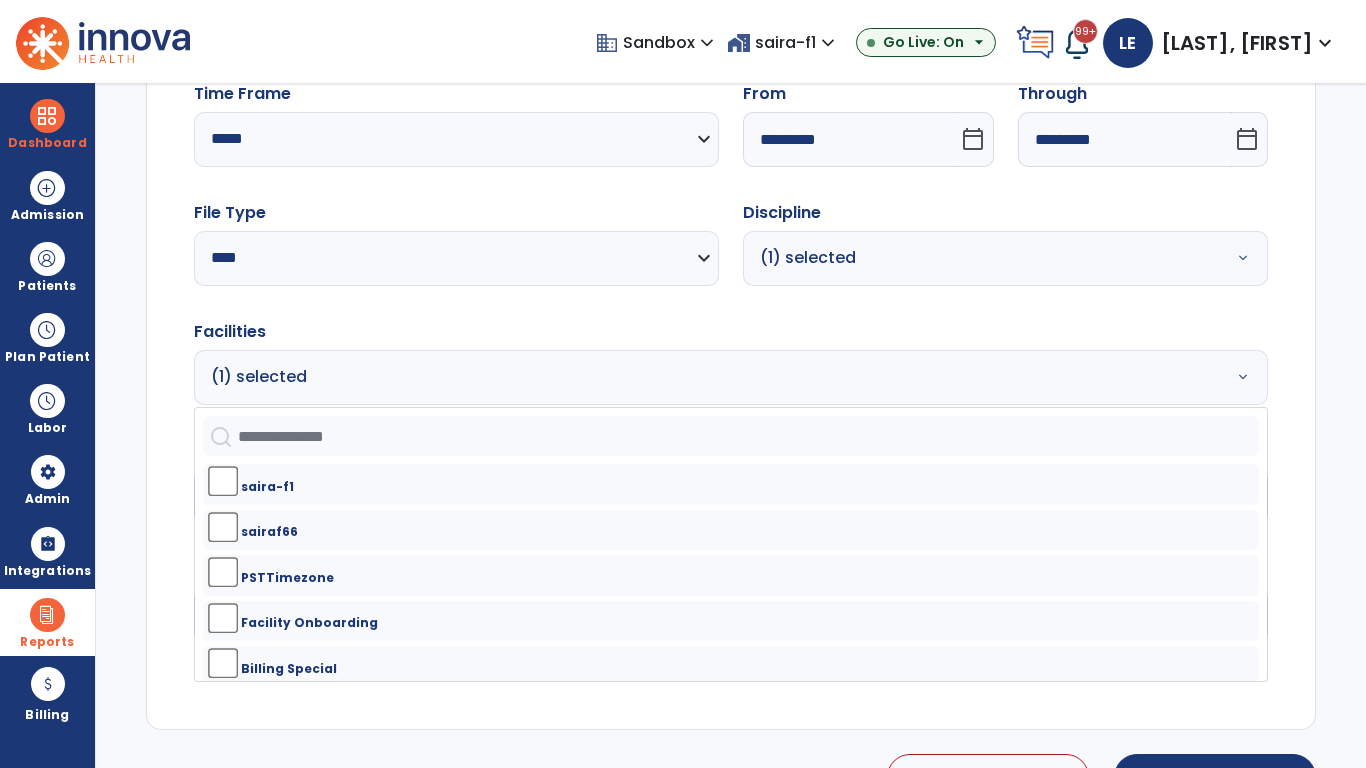 click on "All" at bounding box center (432, 496) 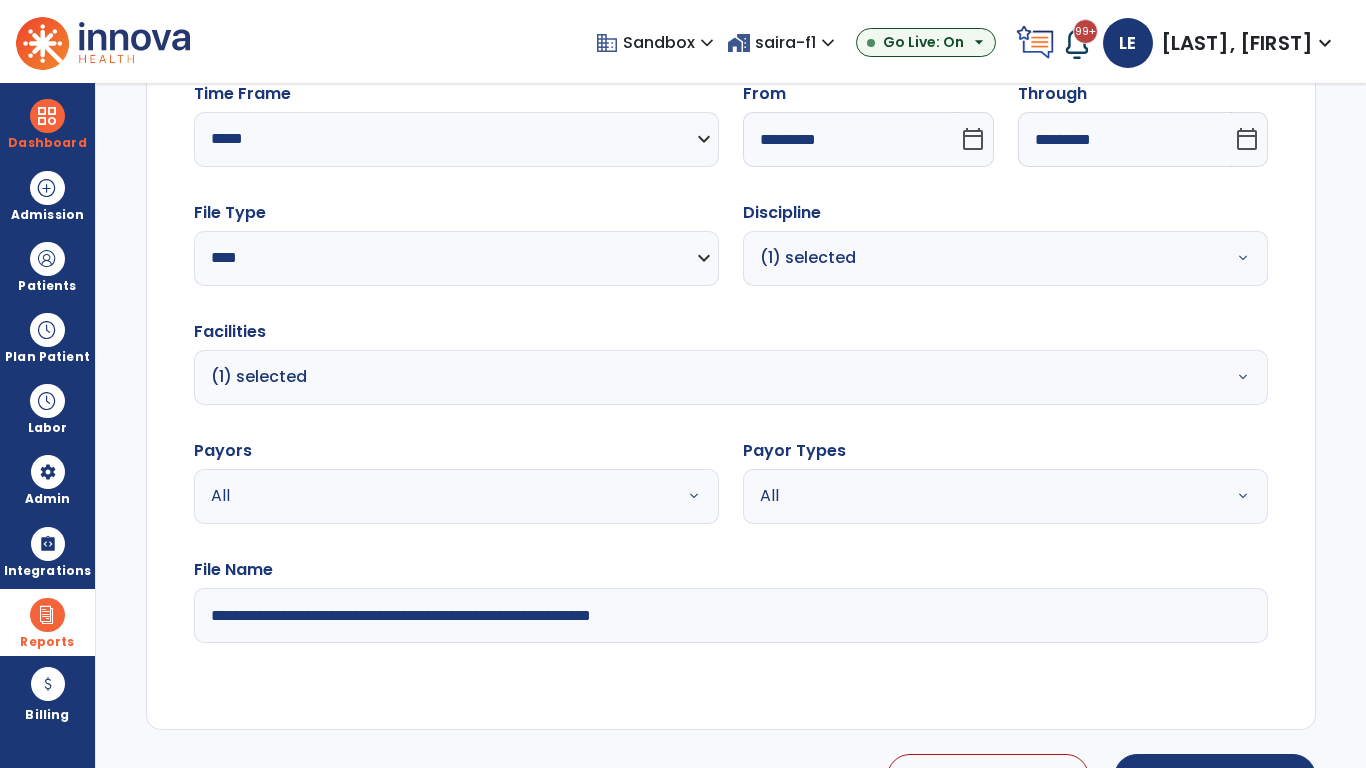 click on "All" at bounding box center (981, 496) 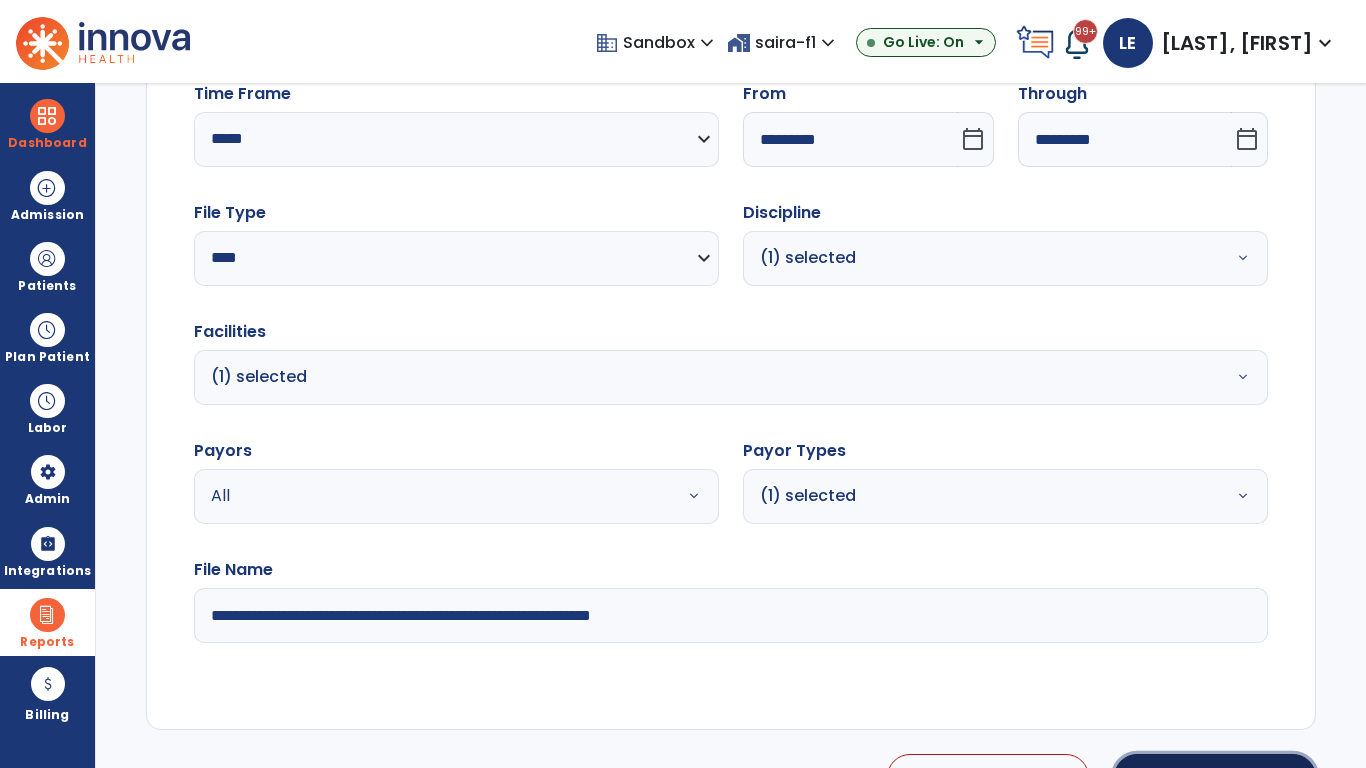click on "Generate Report" 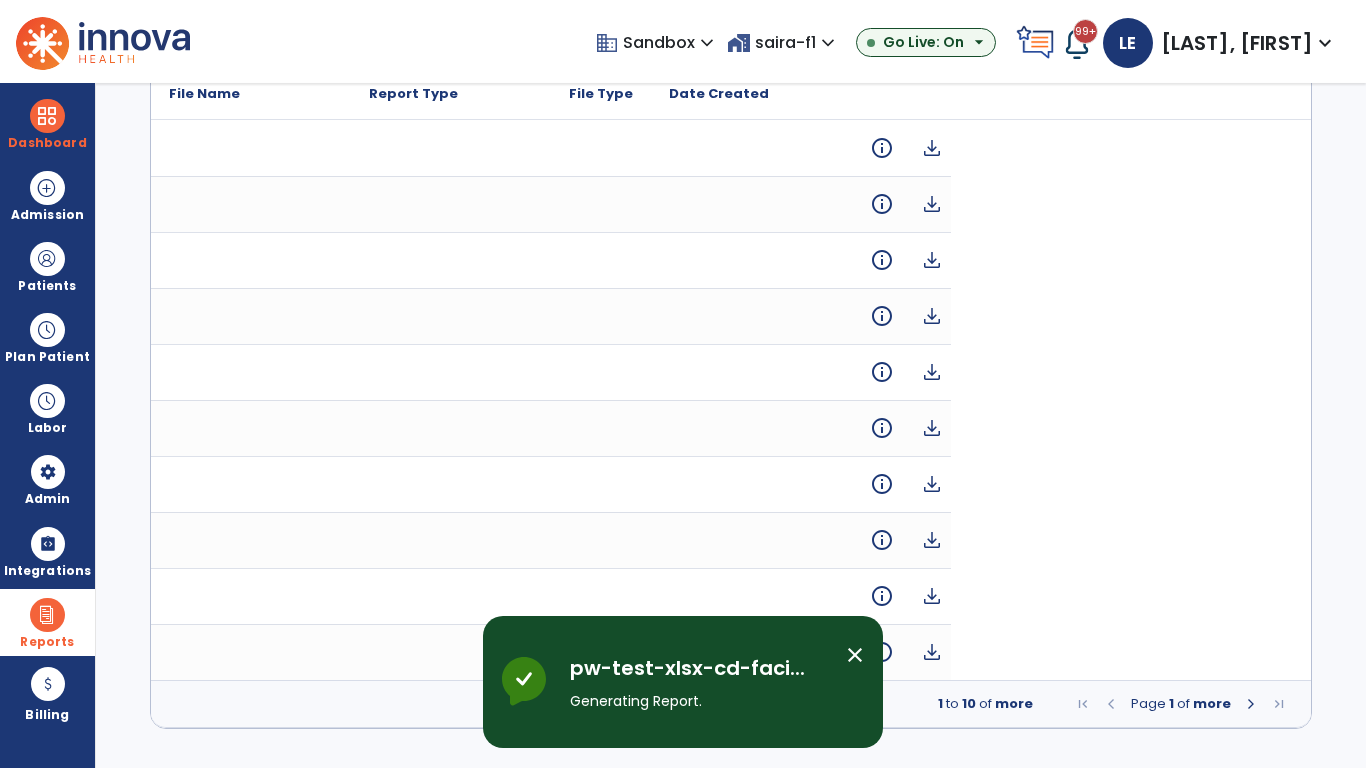 scroll, scrollTop: 0, scrollLeft: 0, axis: both 